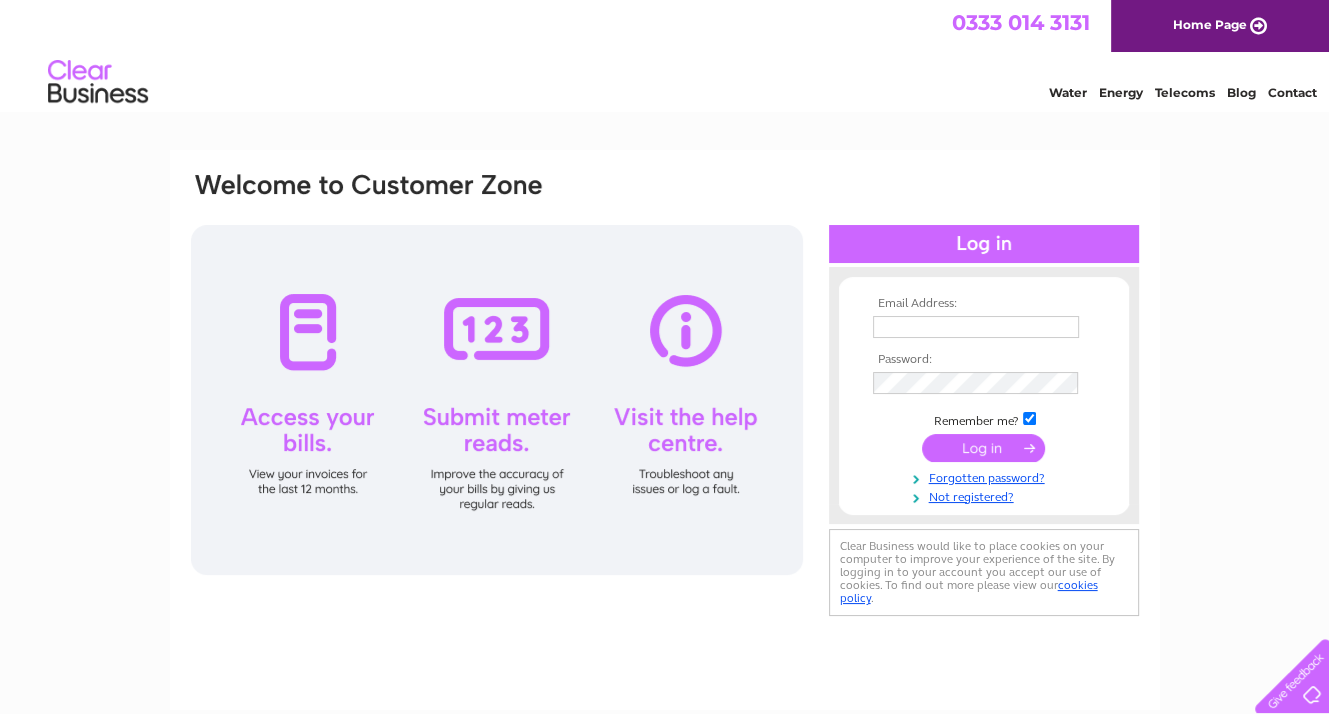 scroll, scrollTop: 0, scrollLeft: 0, axis: both 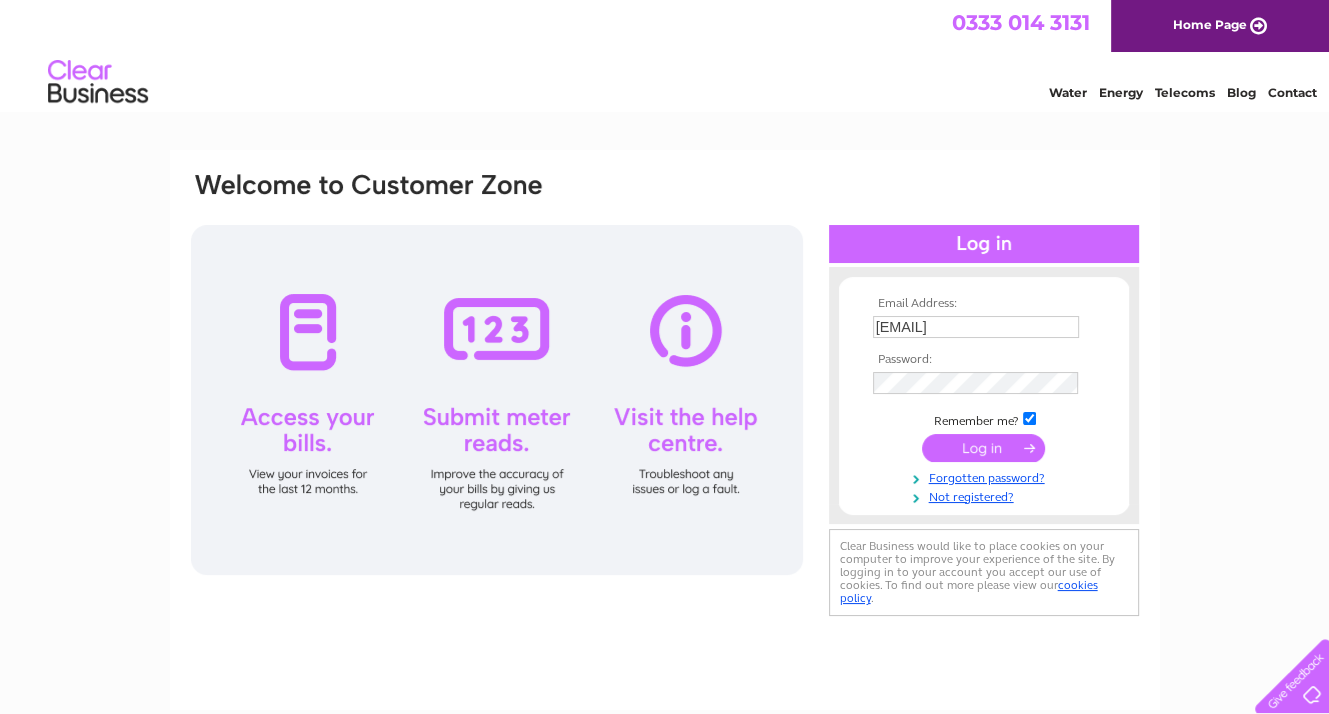 click at bounding box center (983, 448) 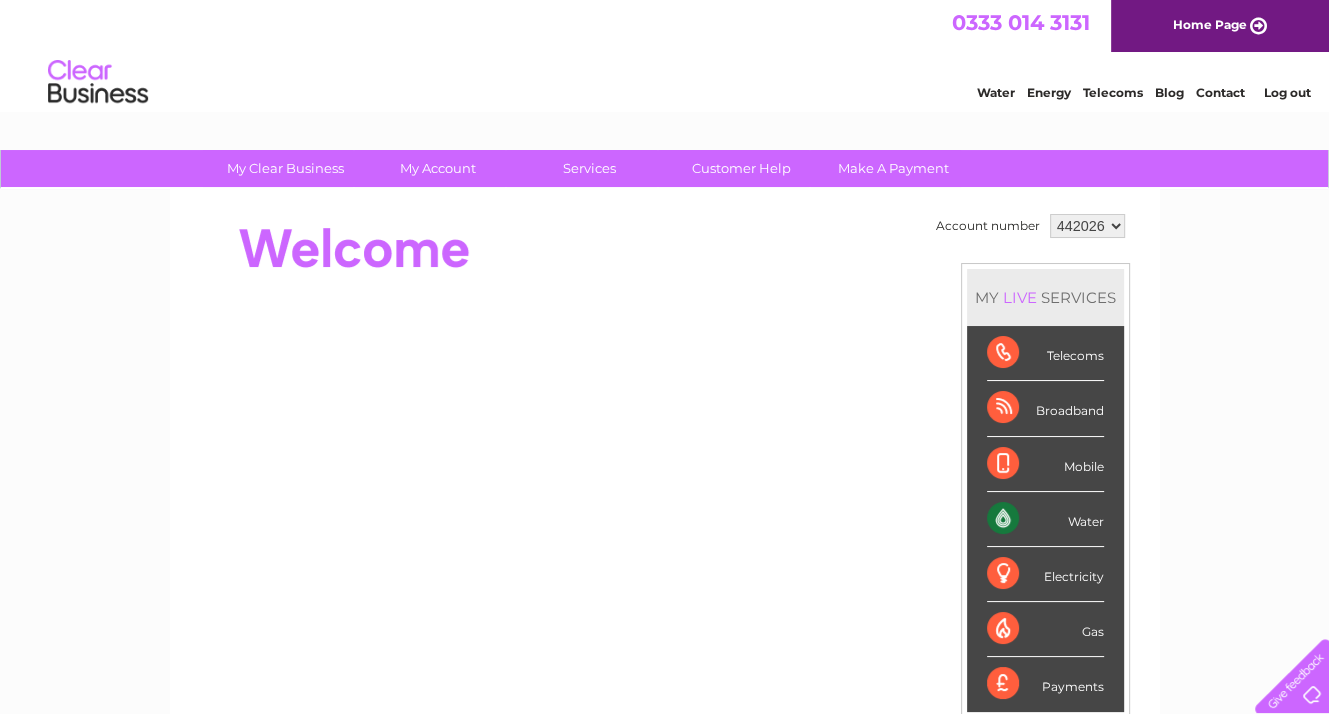 scroll, scrollTop: 0, scrollLeft: 0, axis: both 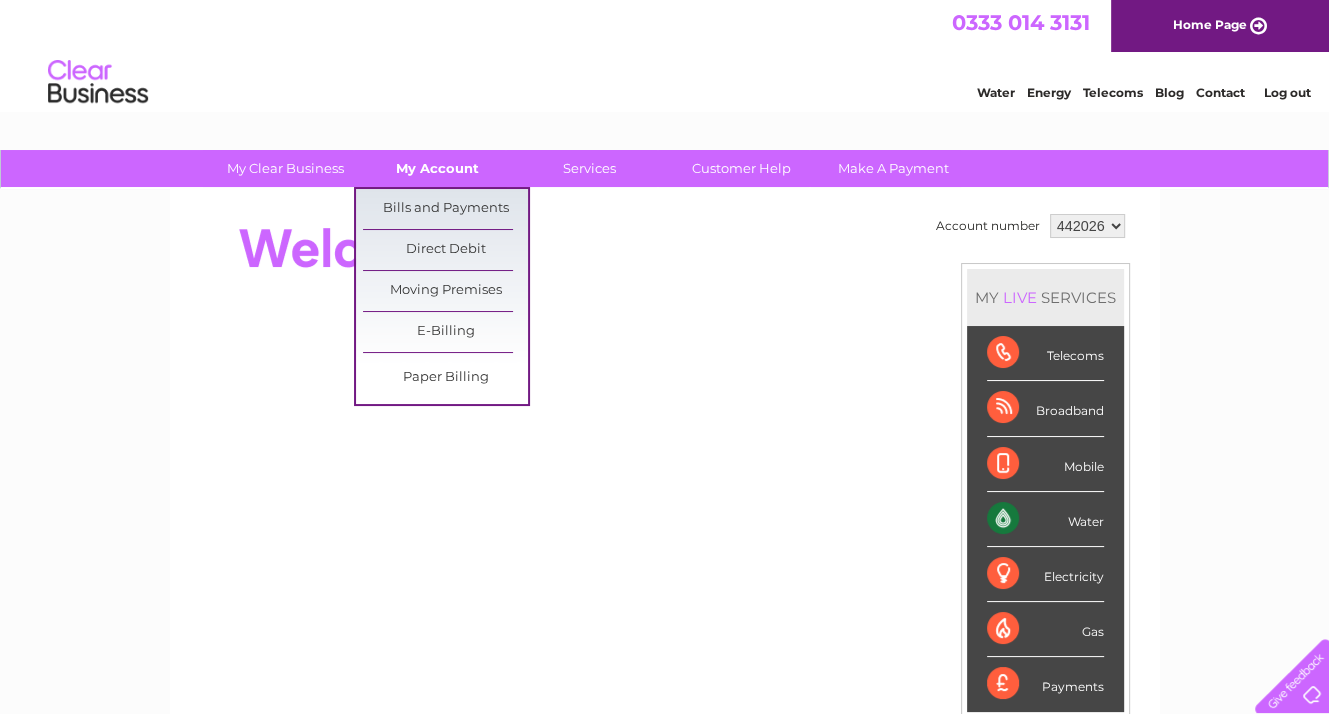 click on "My Account" at bounding box center (437, 168) 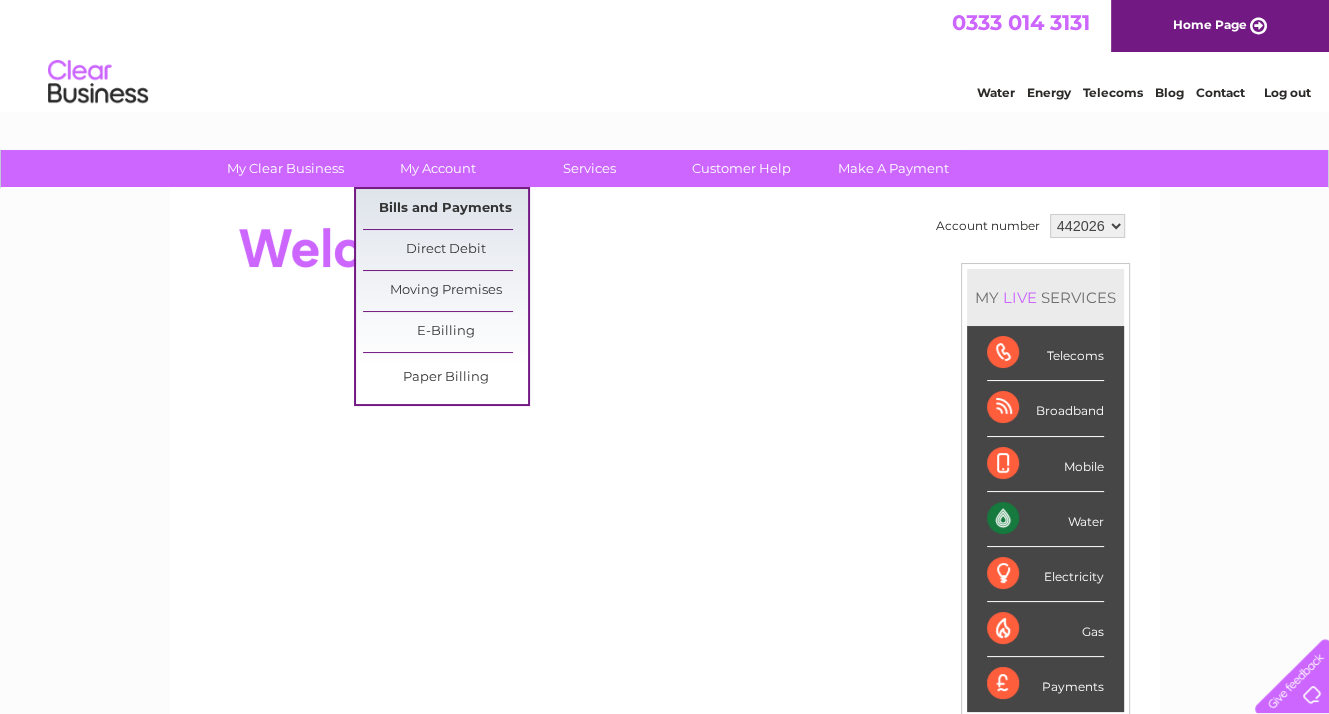 click on "Bills and Payments" at bounding box center [445, 209] 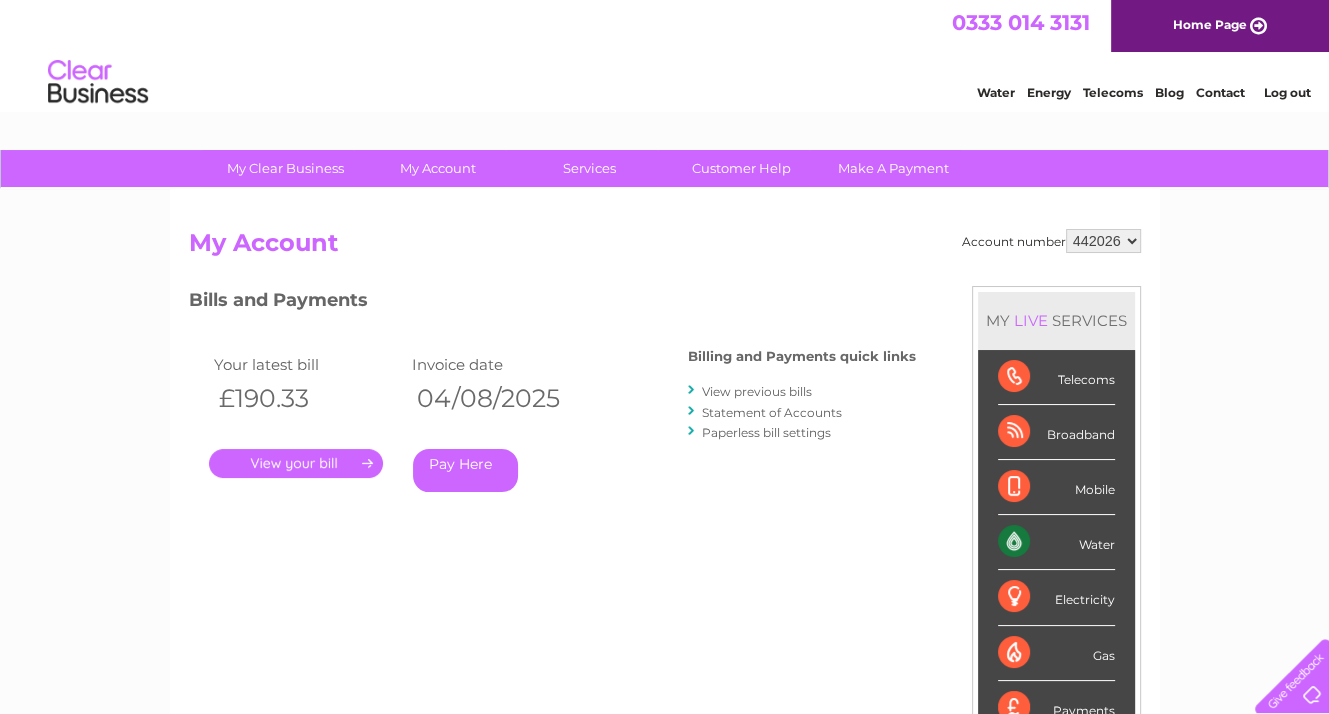 scroll, scrollTop: 0, scrollLeft: 0, axis: both 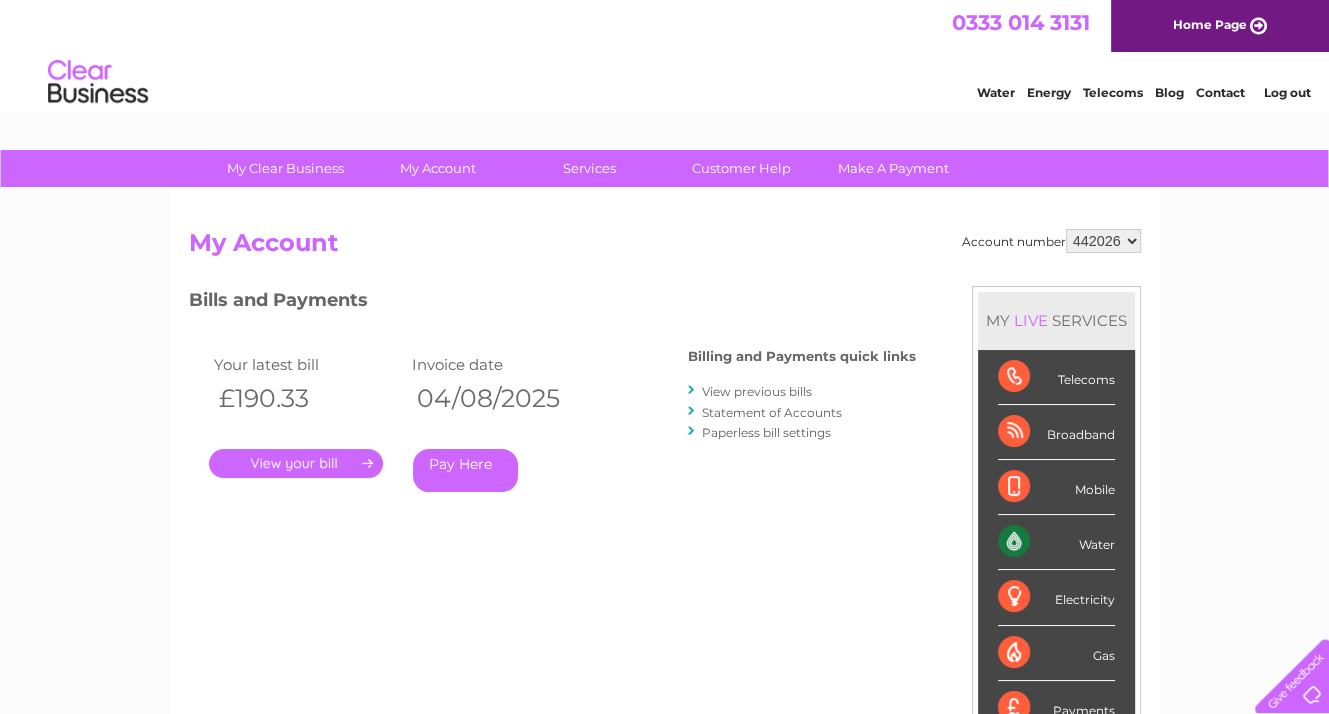 click on "." at bounding box center [296, 463] 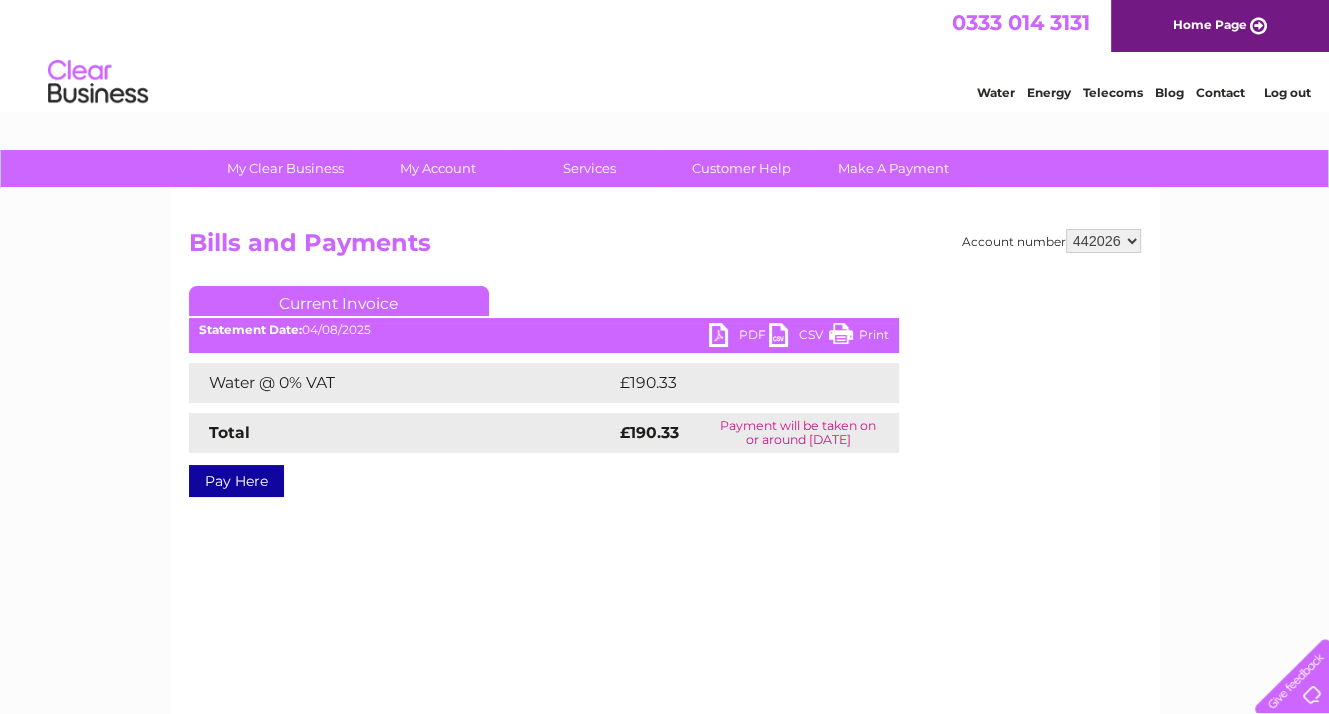 scroll, scrollTop: 0, scrollLeft: 0, axis: both 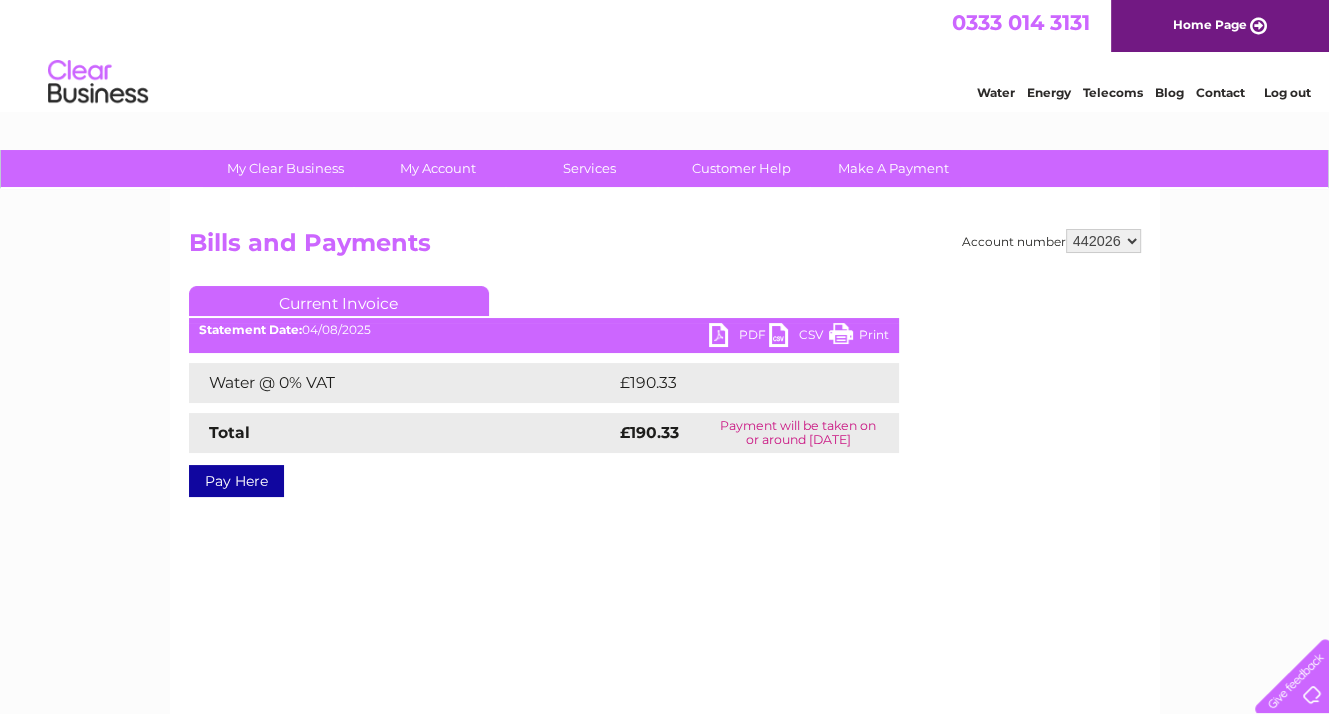 click on "PDF" at bounding box center (739, 337) 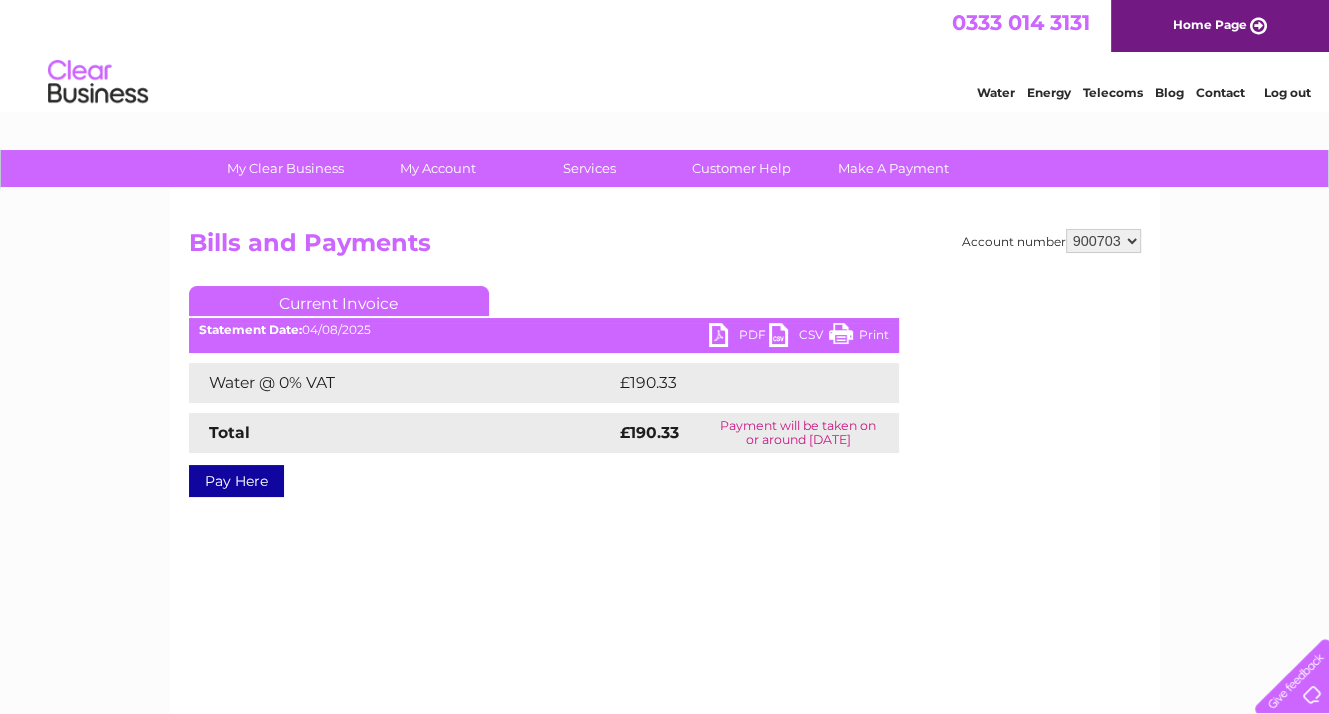 click on "442026
900703
900704
921711
985880" at bounding box center (1103, 241) 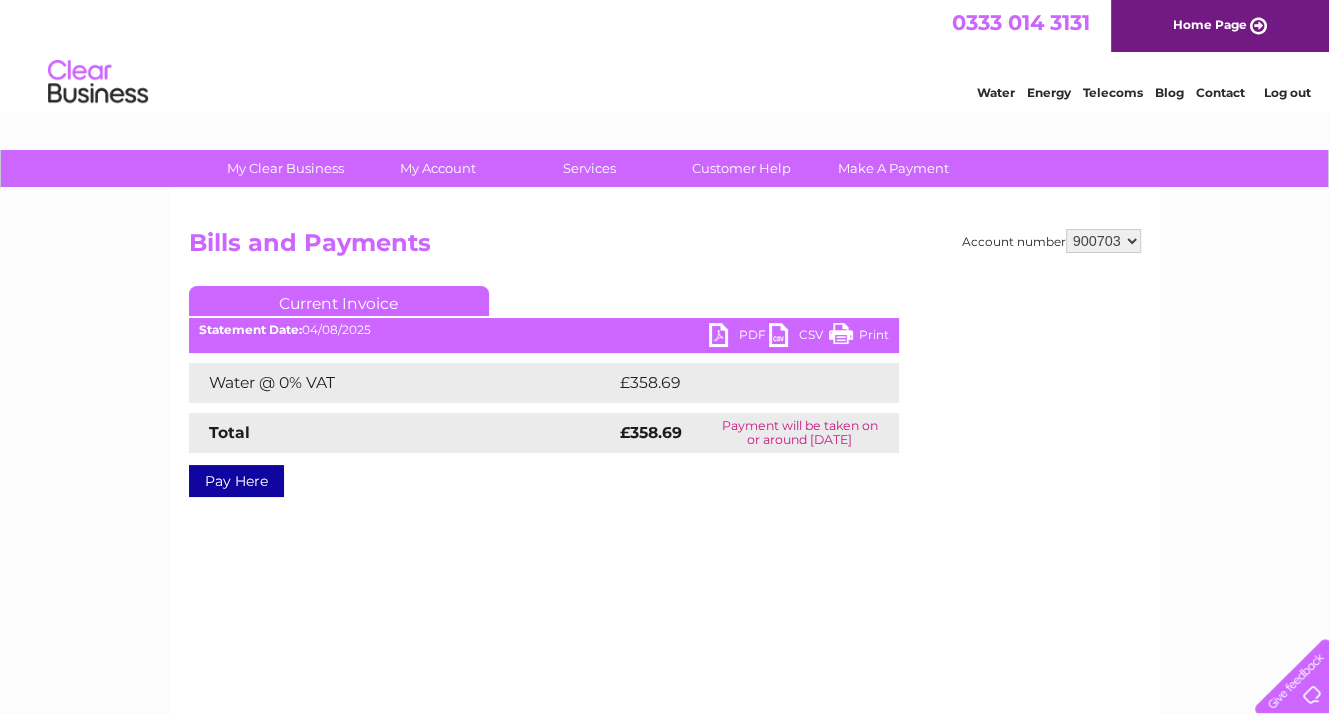 scroll, scrollTop: 0, scrollLeft: 0, axis: both 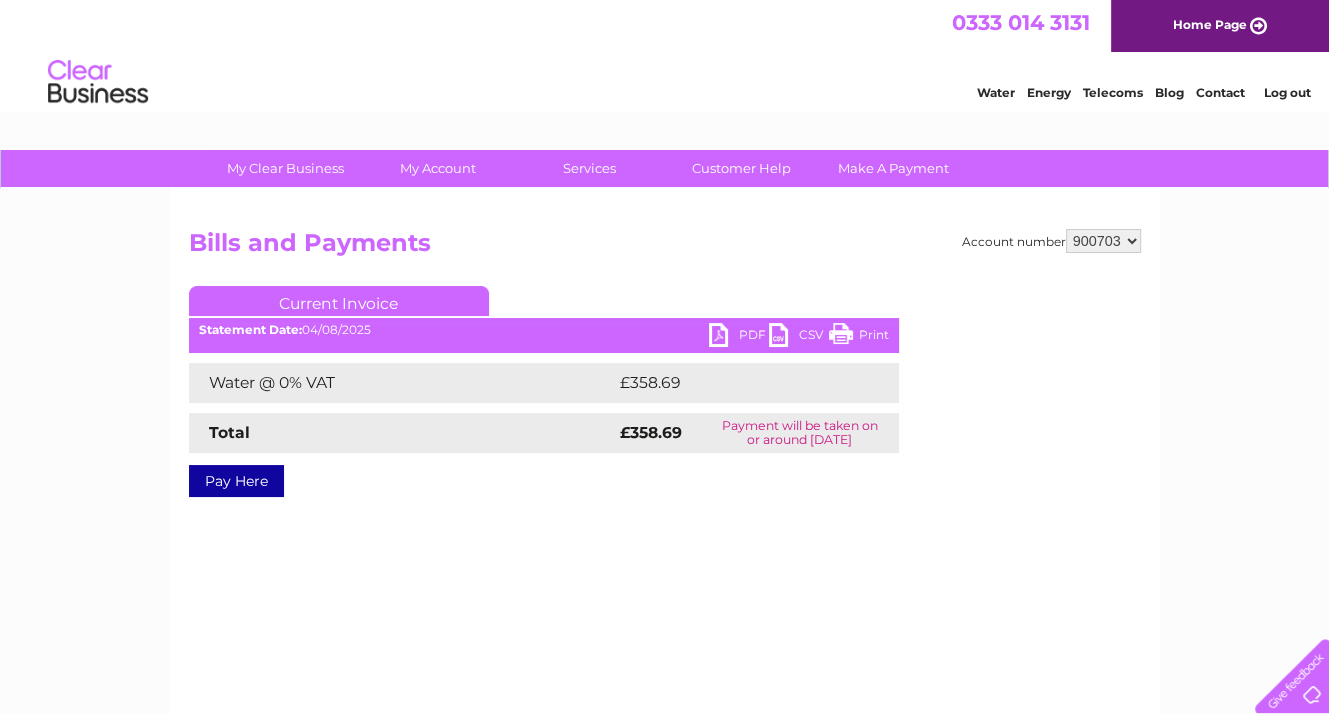 click on "PDF" at bounding box center (739, 337) 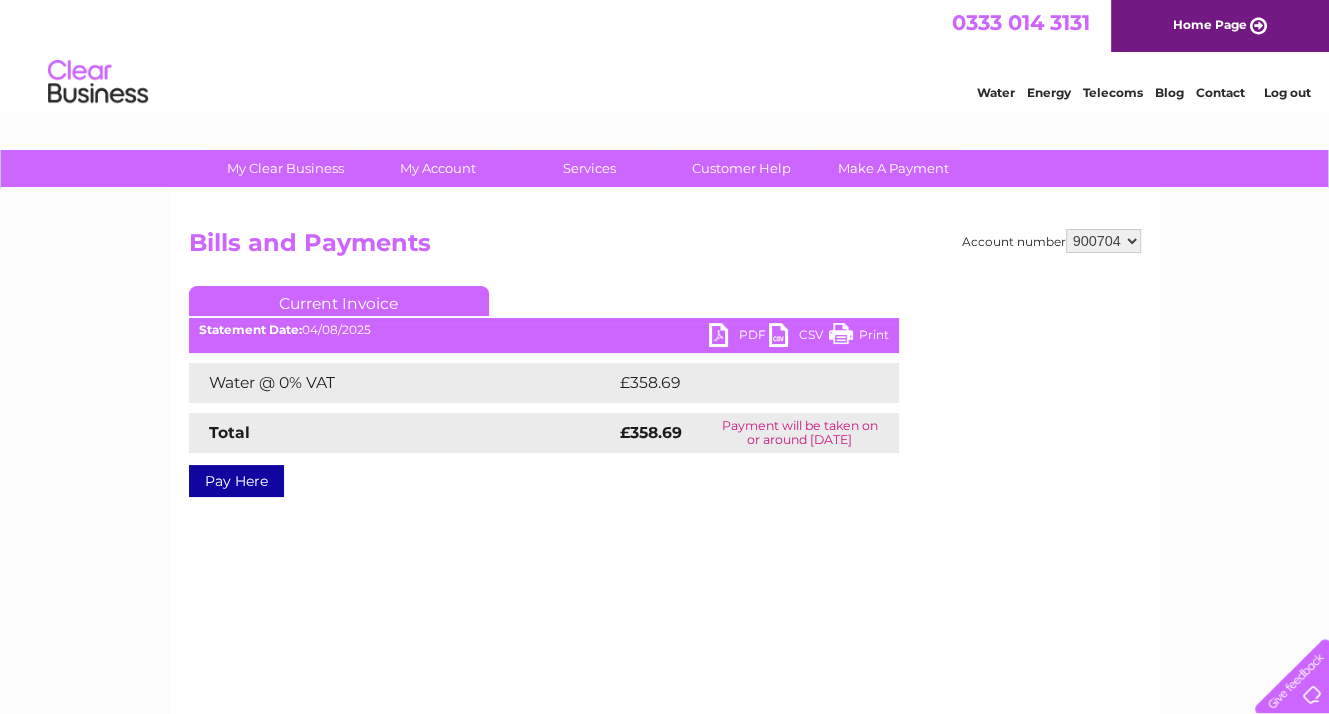click on "442026
900703
900704
921711
985880" at bounding box center (1103, 241) 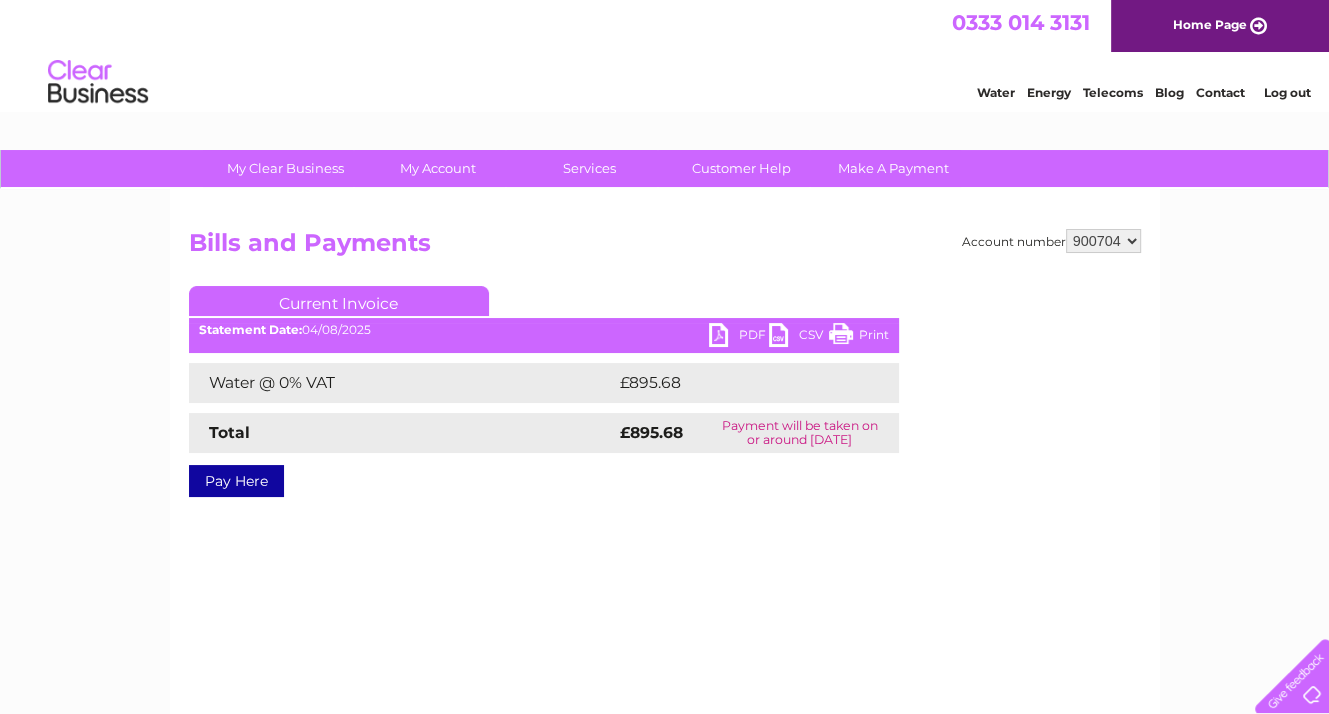 scroll, scrollTop: 0, scrollLeft: 0, axis: both 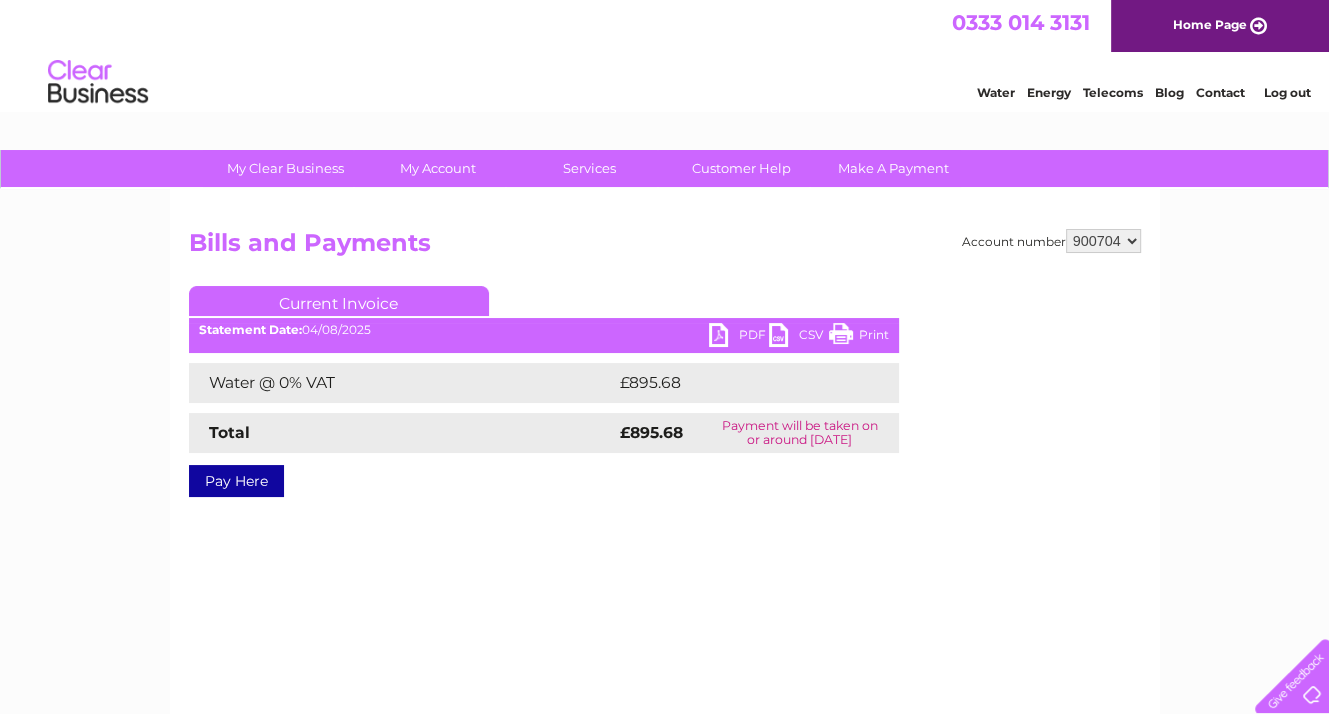 click on "PDF" at bounding box center (739, 337) 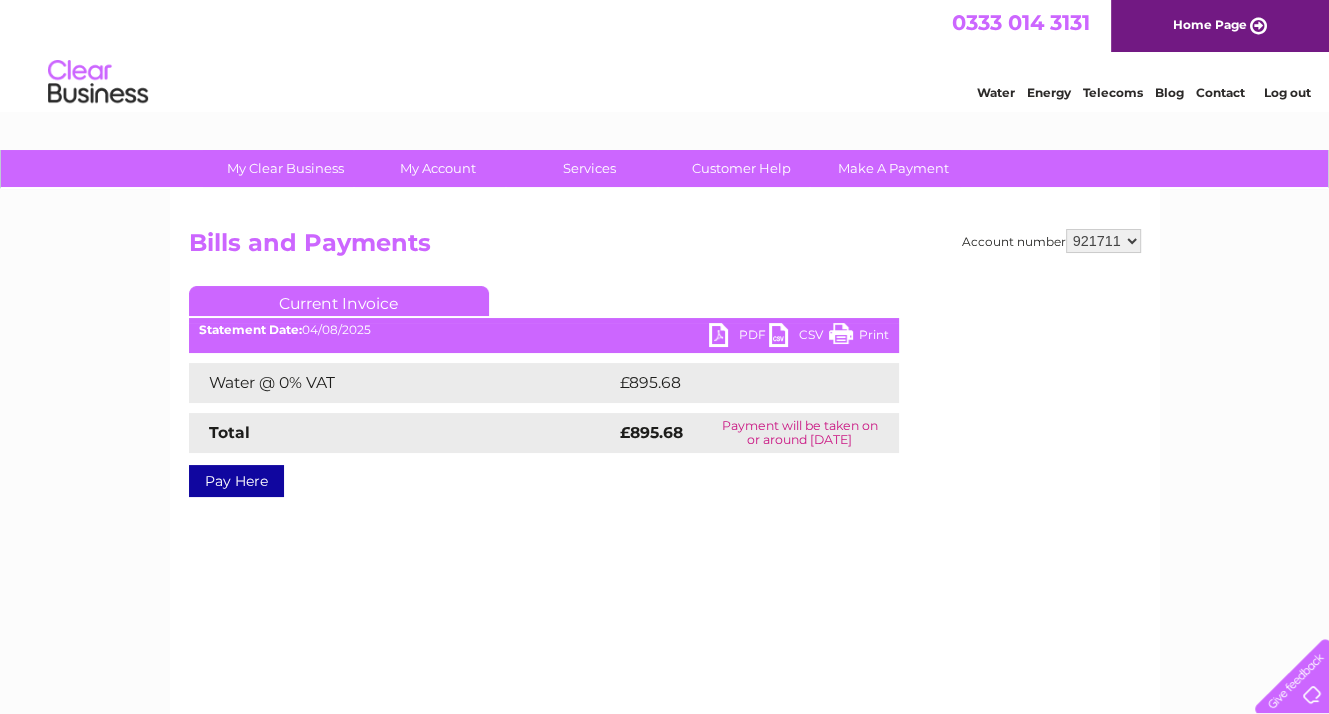 click on "442026
900703
900704
921711
985880" at bounding box center (1103, 241) 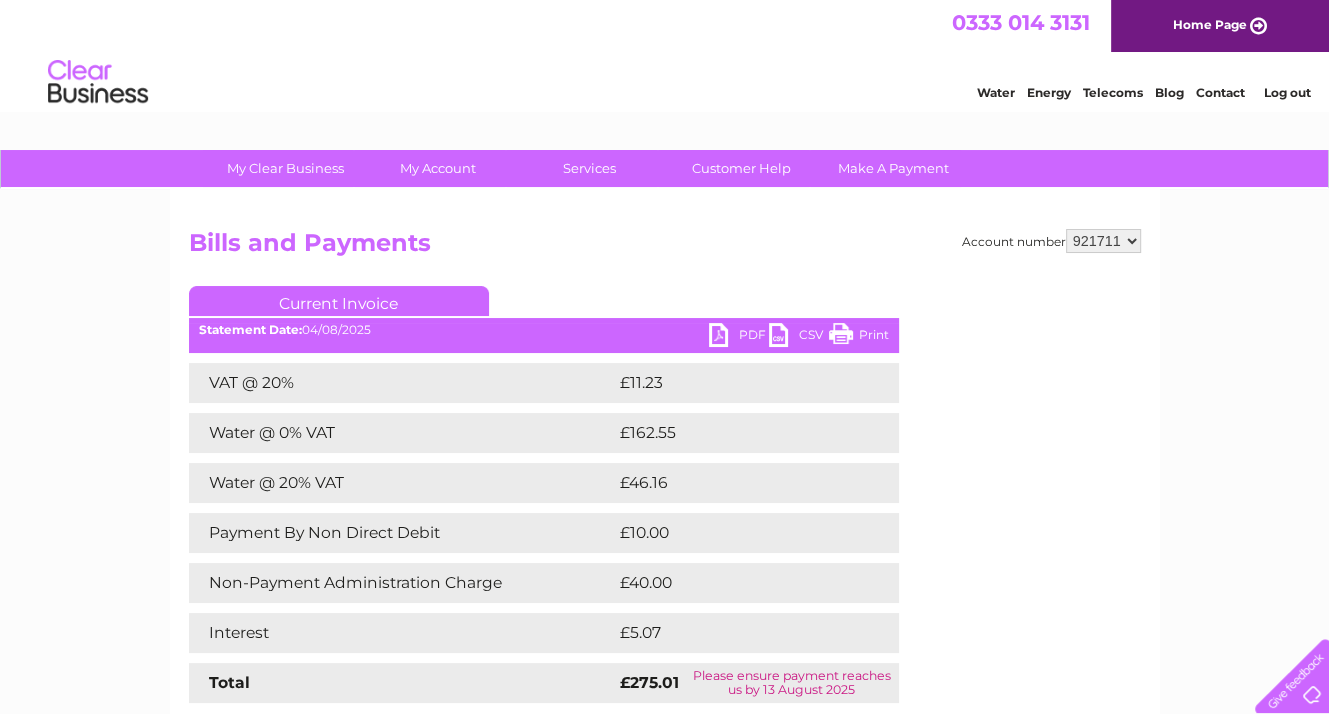 scroll, scrollTop: 0, scrollLeft: 0, axis: both 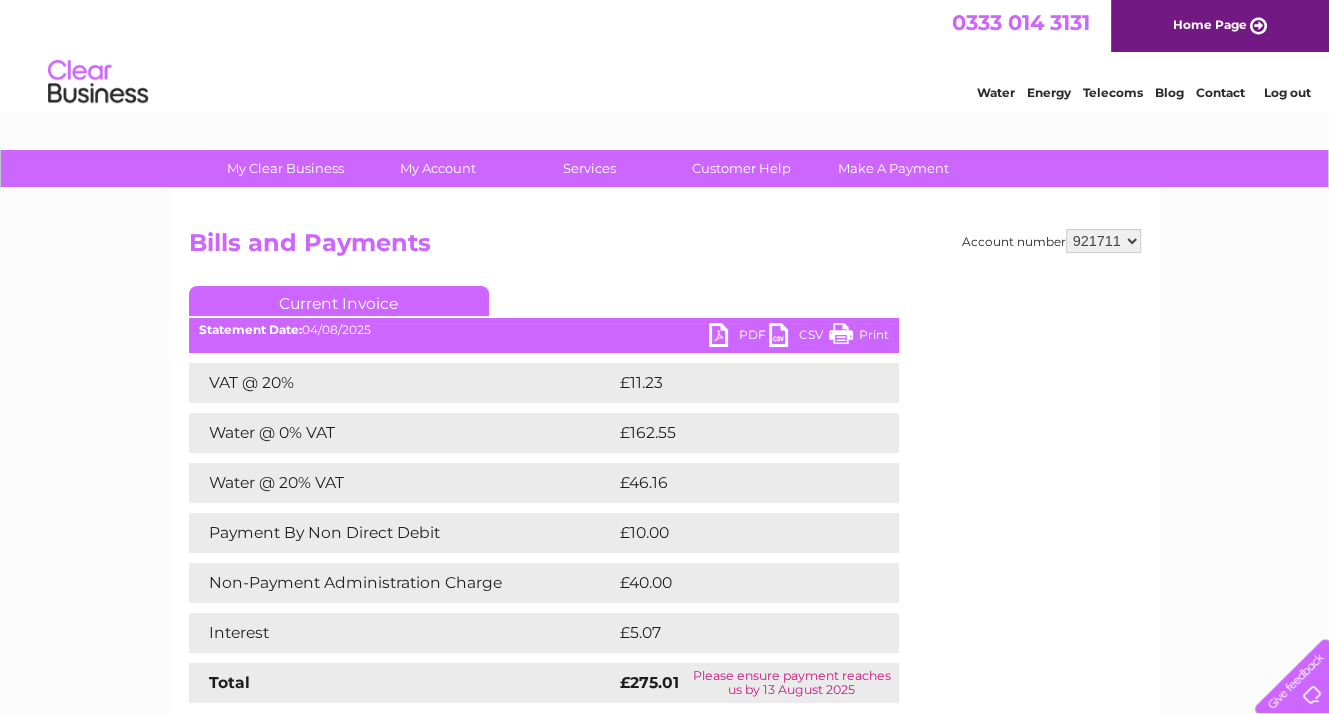 click on "PDF" at bounding box center [739, 337] 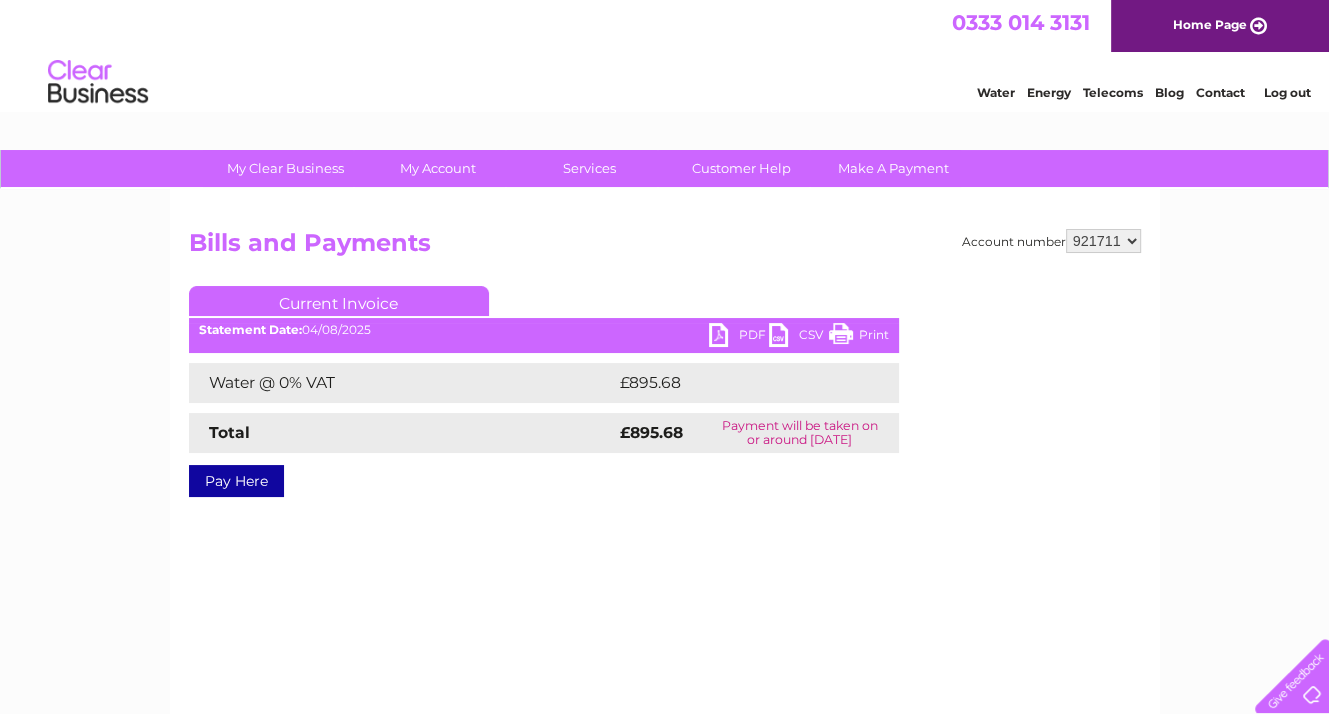scroll, scrollTop: 0, scrollLeft: 0, axis: both 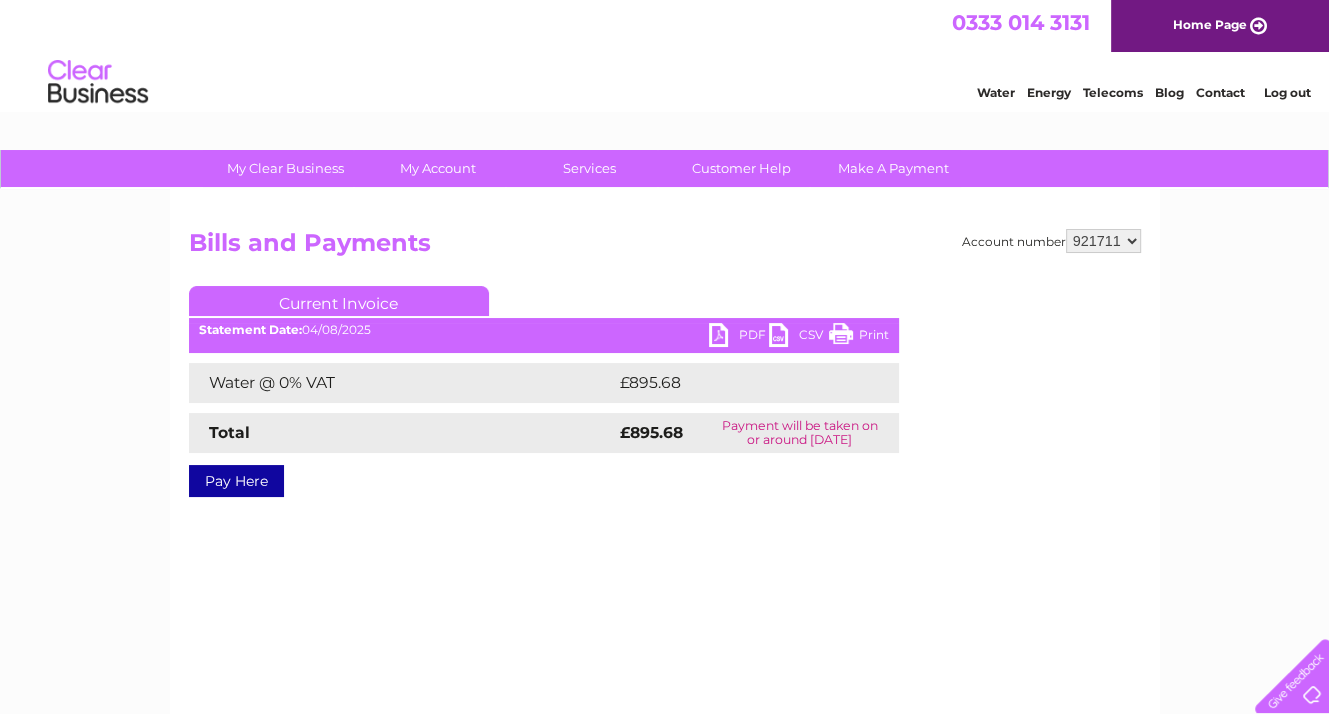 click on "442026
900703
900704
921711
985880" at bounding box center (1103, 241) 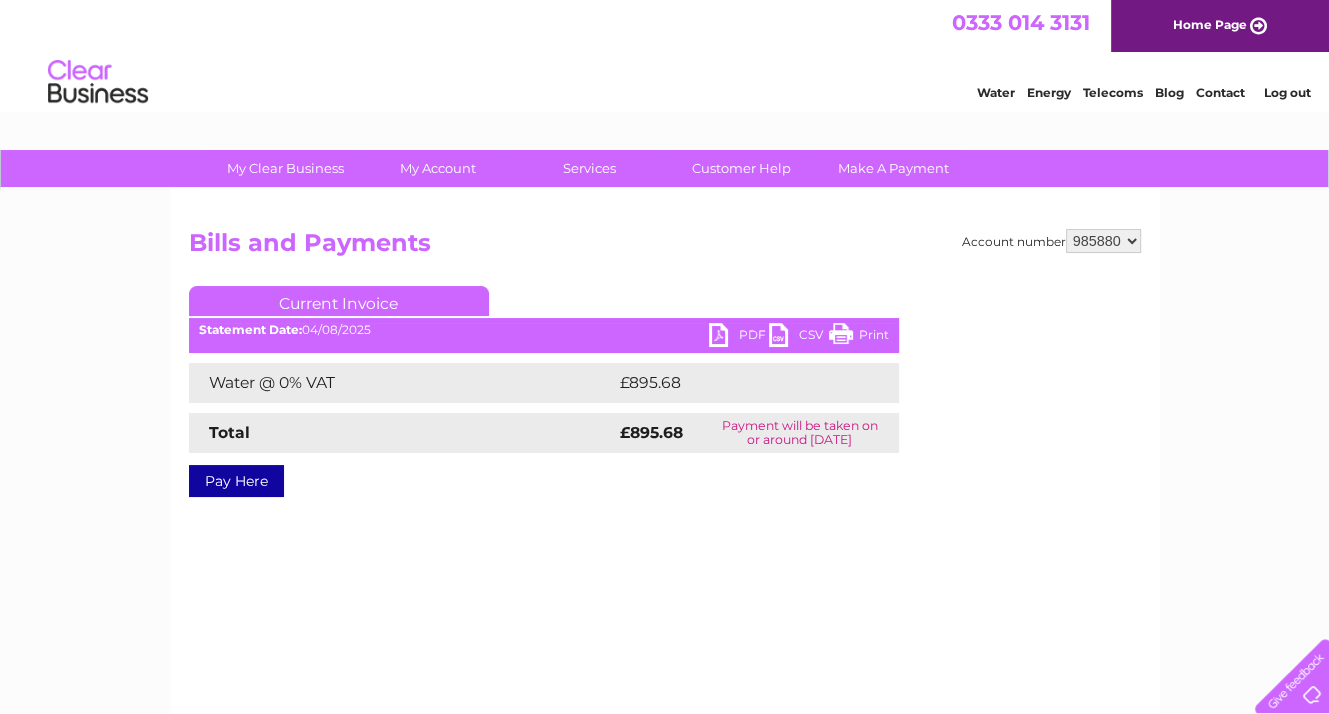 click on "442026
900703
900704
921711
985880" at bounding box center [1103, 241] 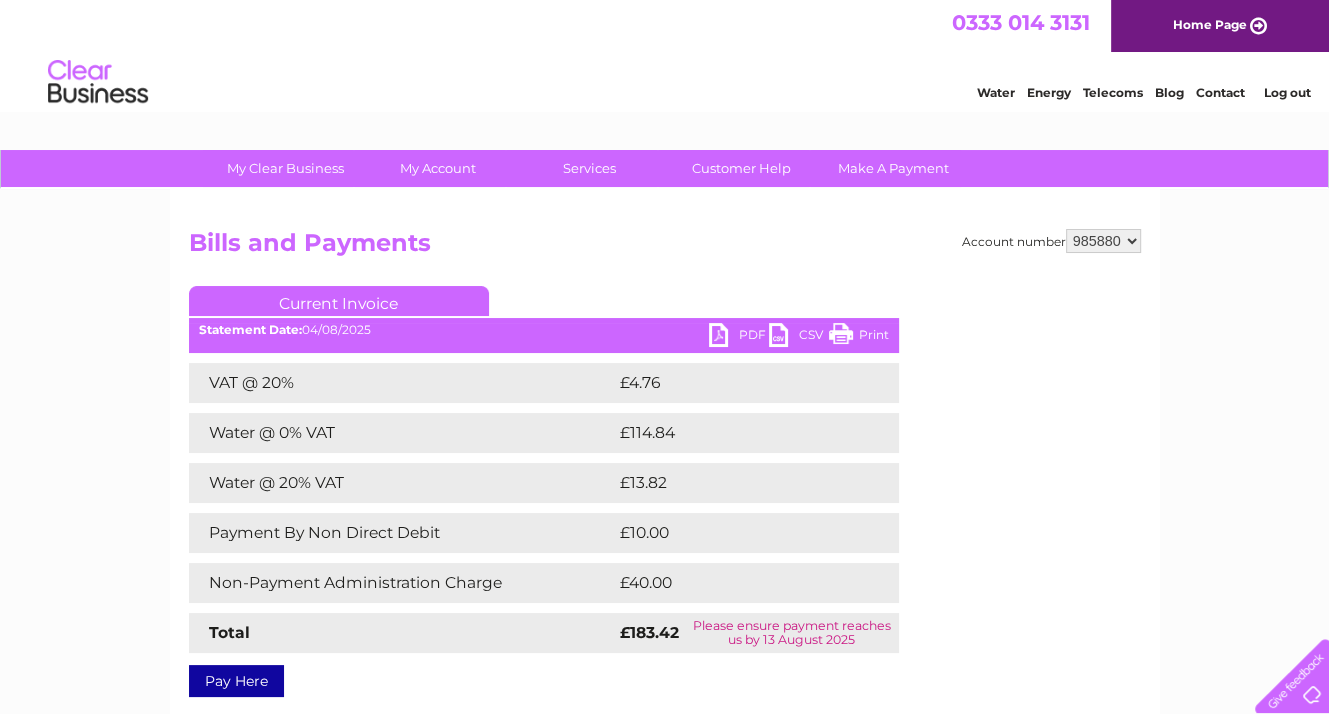 scroll, scrollTop: 0, scrollLeft: 0, axis: both 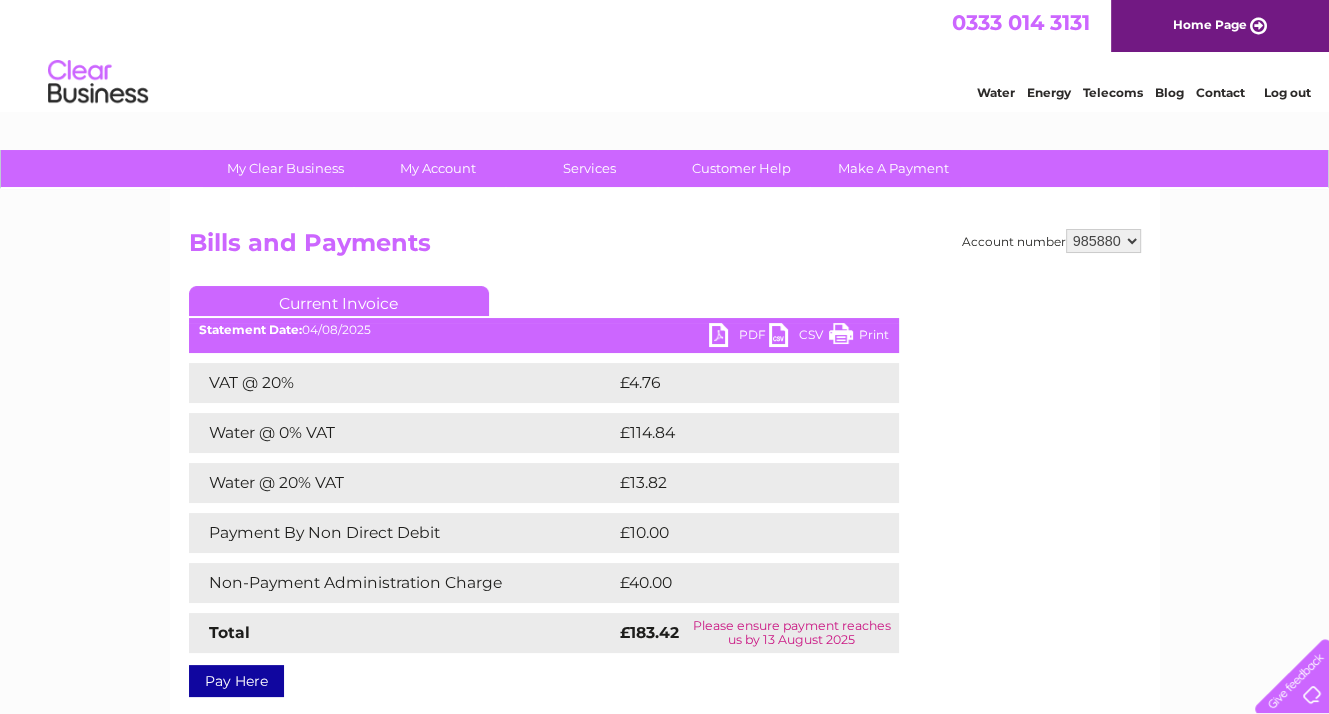 click on "PDF" at bounding box center (739, 337) 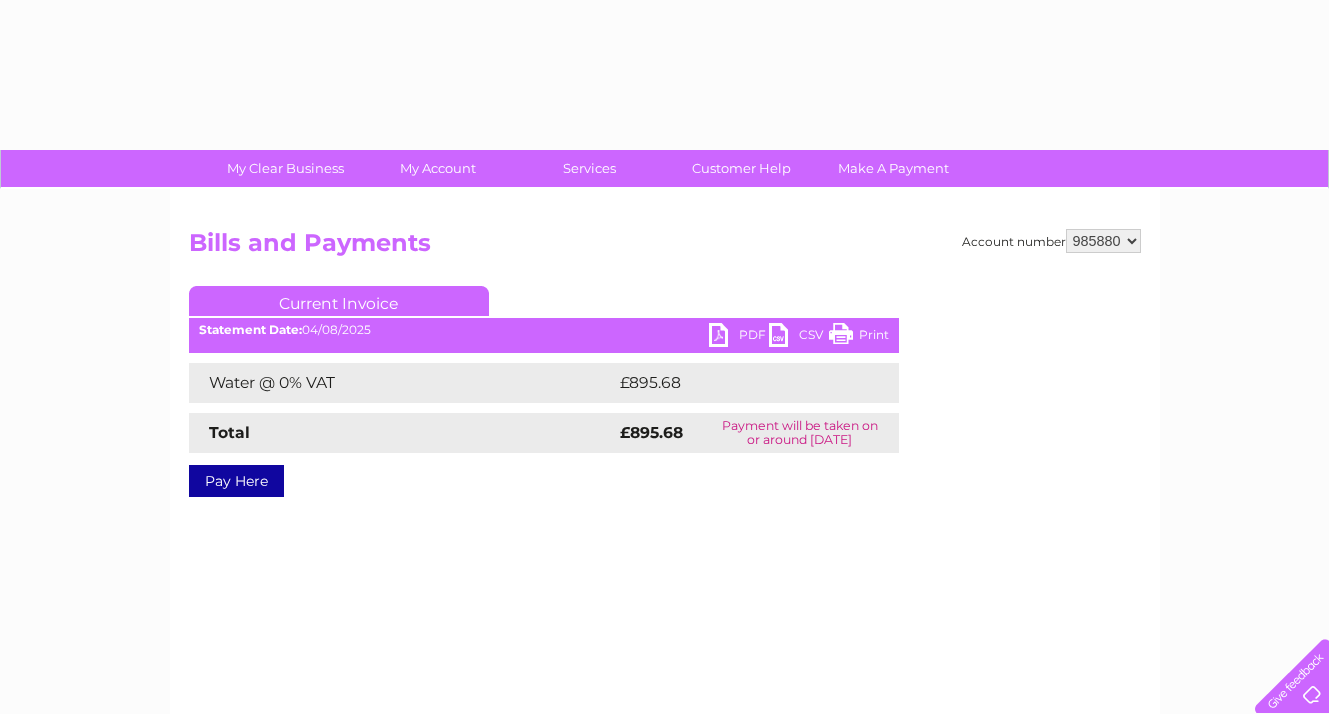 select on "985880" 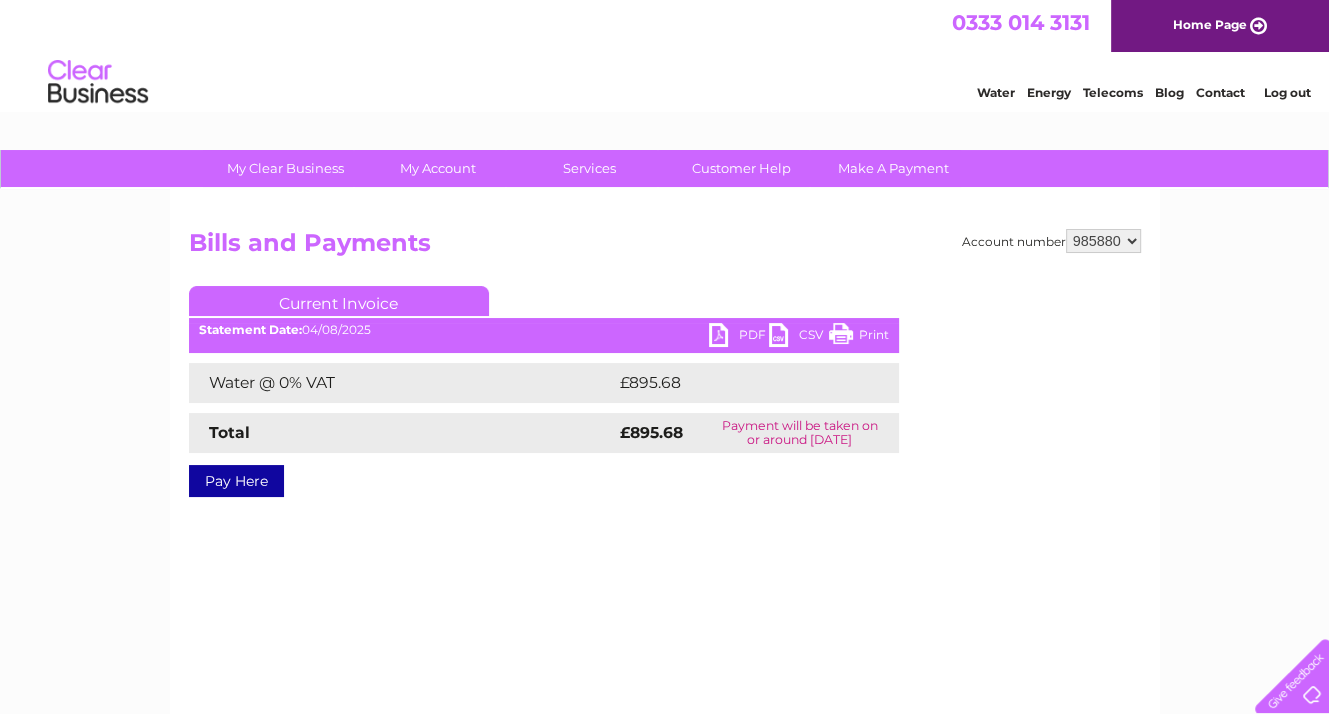 scroll, scrollTop: 0, scrollLeft: 0, axis: both 